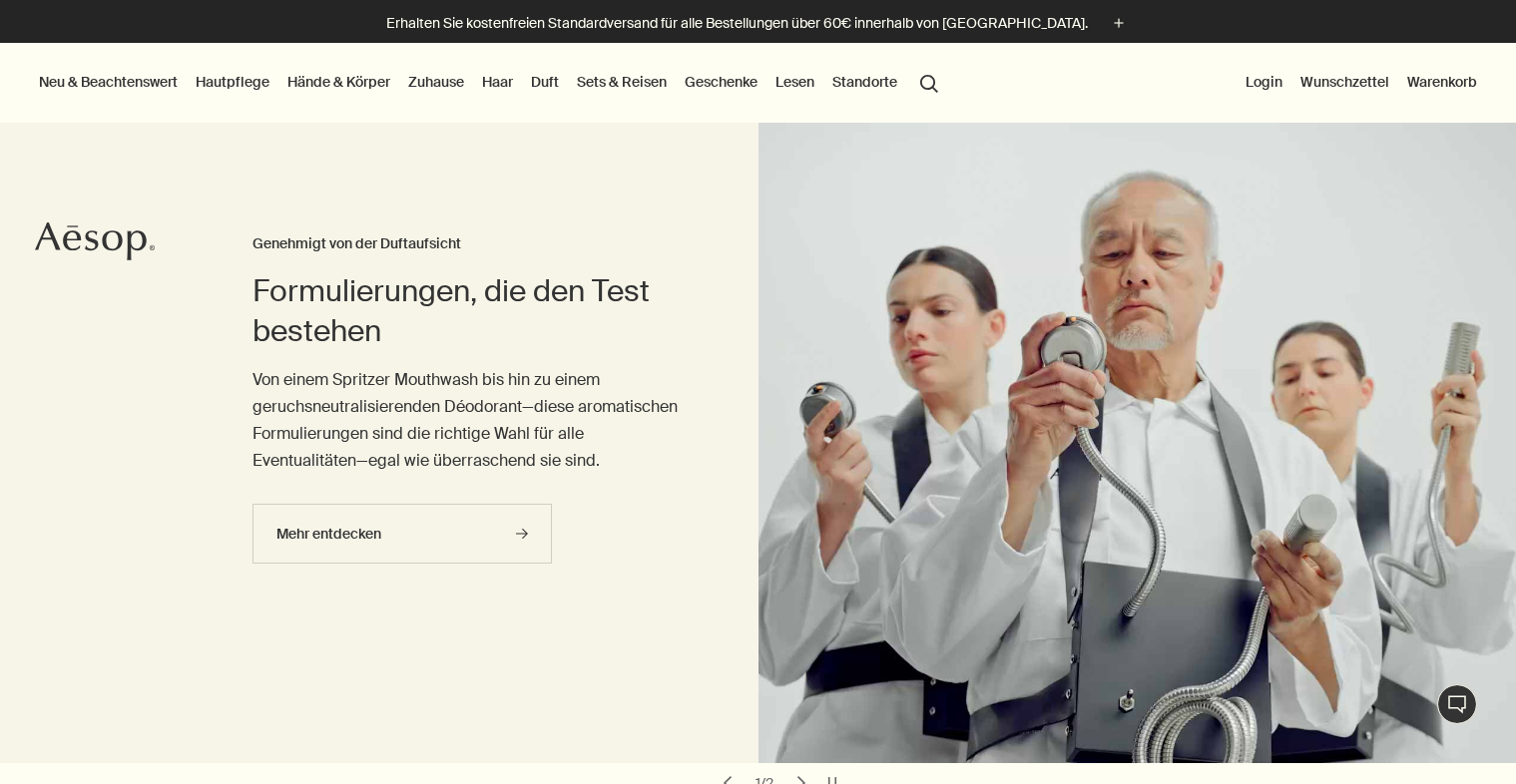 scroll, scrollTop: 0, scrollLeft: 0, axis: both 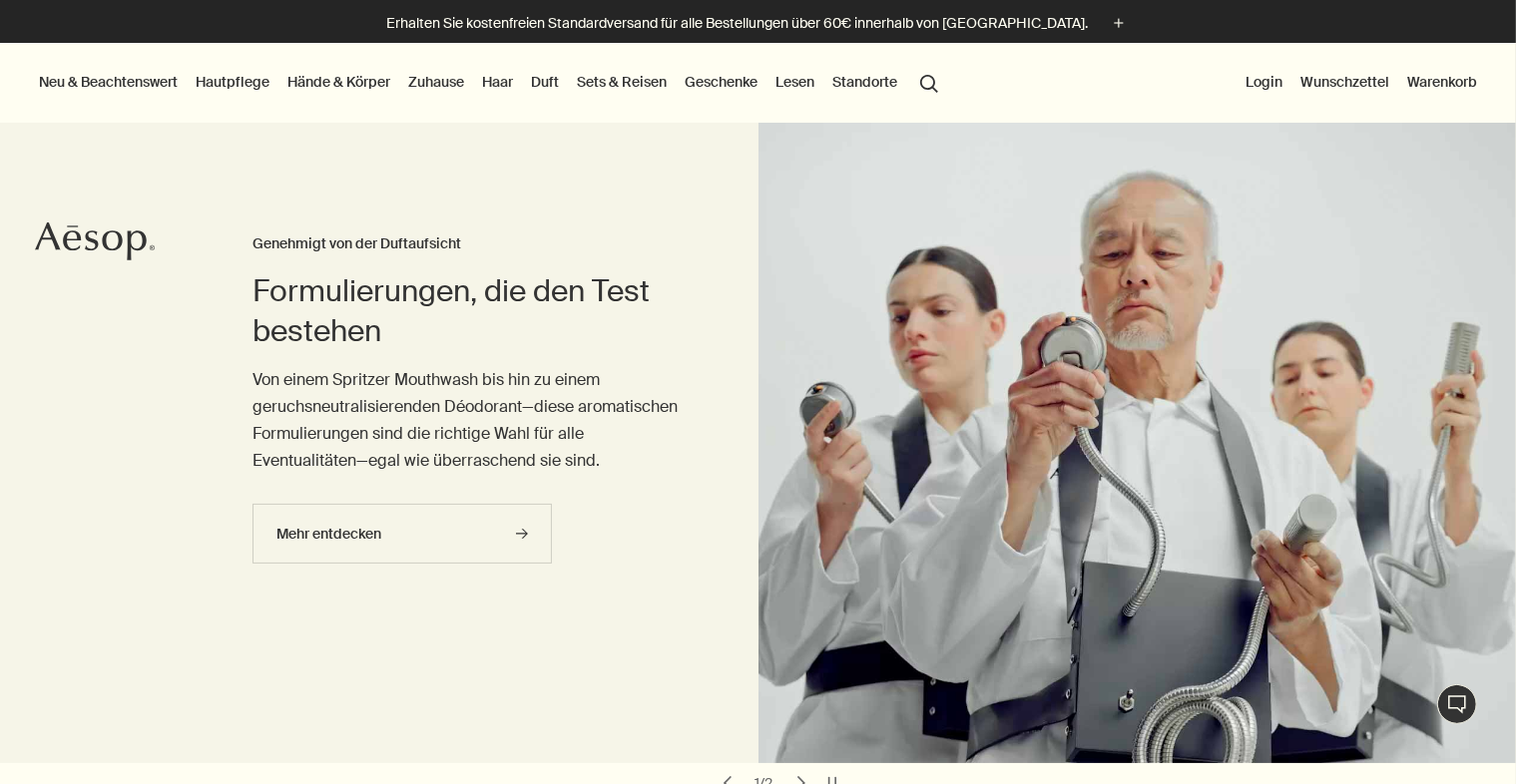 click on "Zuhause" at bounding box center [436, 82] 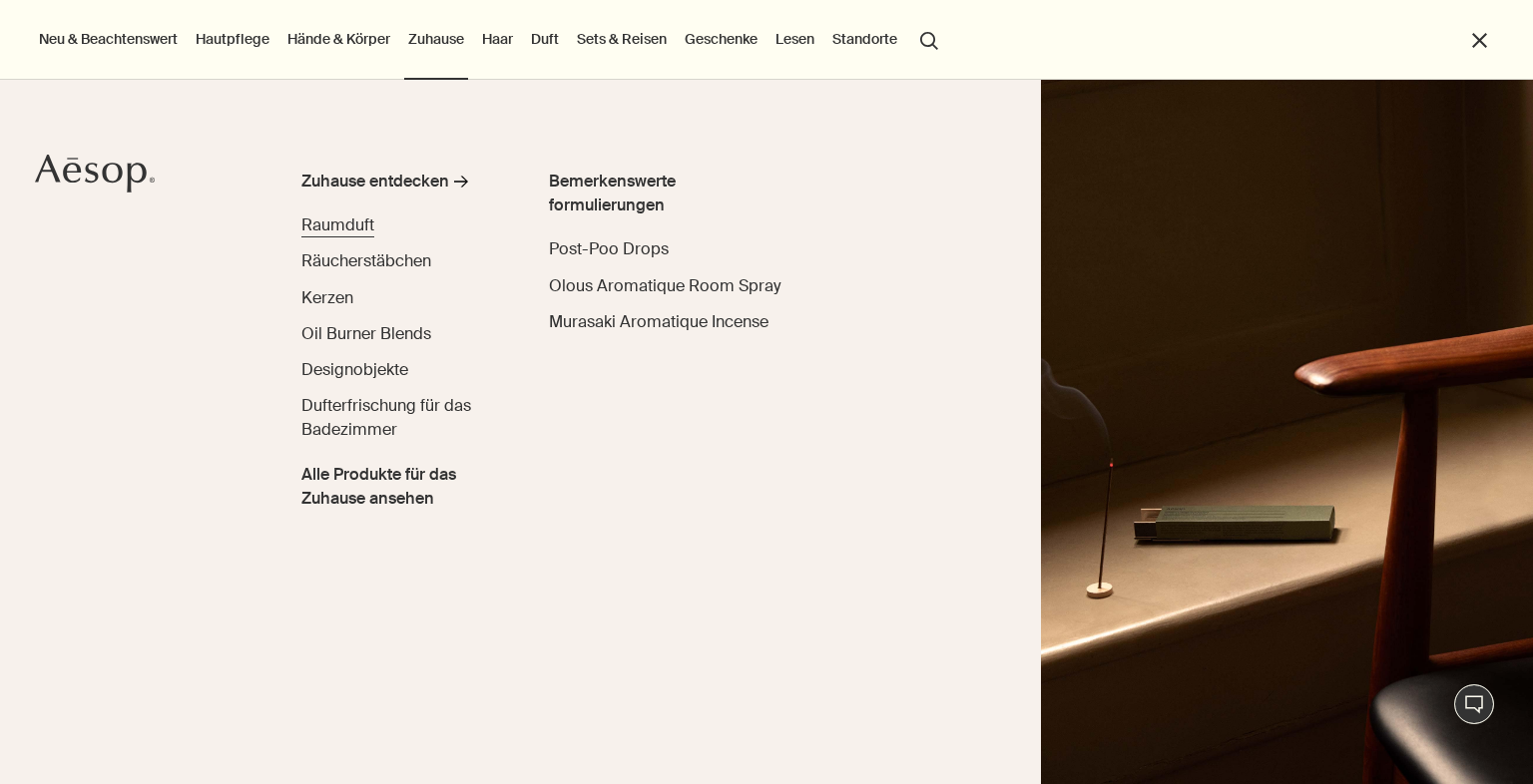 click on "Raumduft" at bounding box center (337, 224) 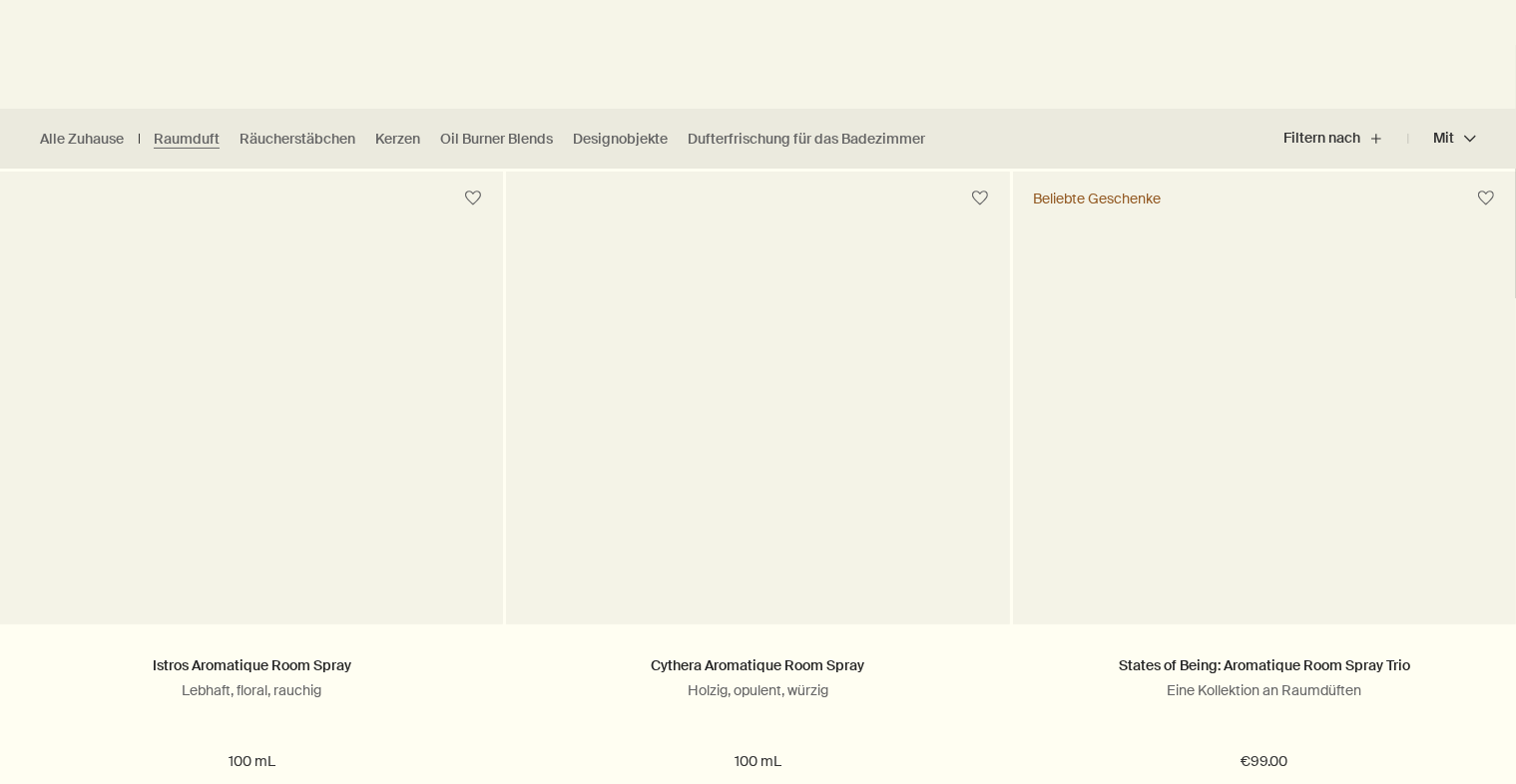scroll, scrollTop: 499, scrollLeft: 0, axis: vertical 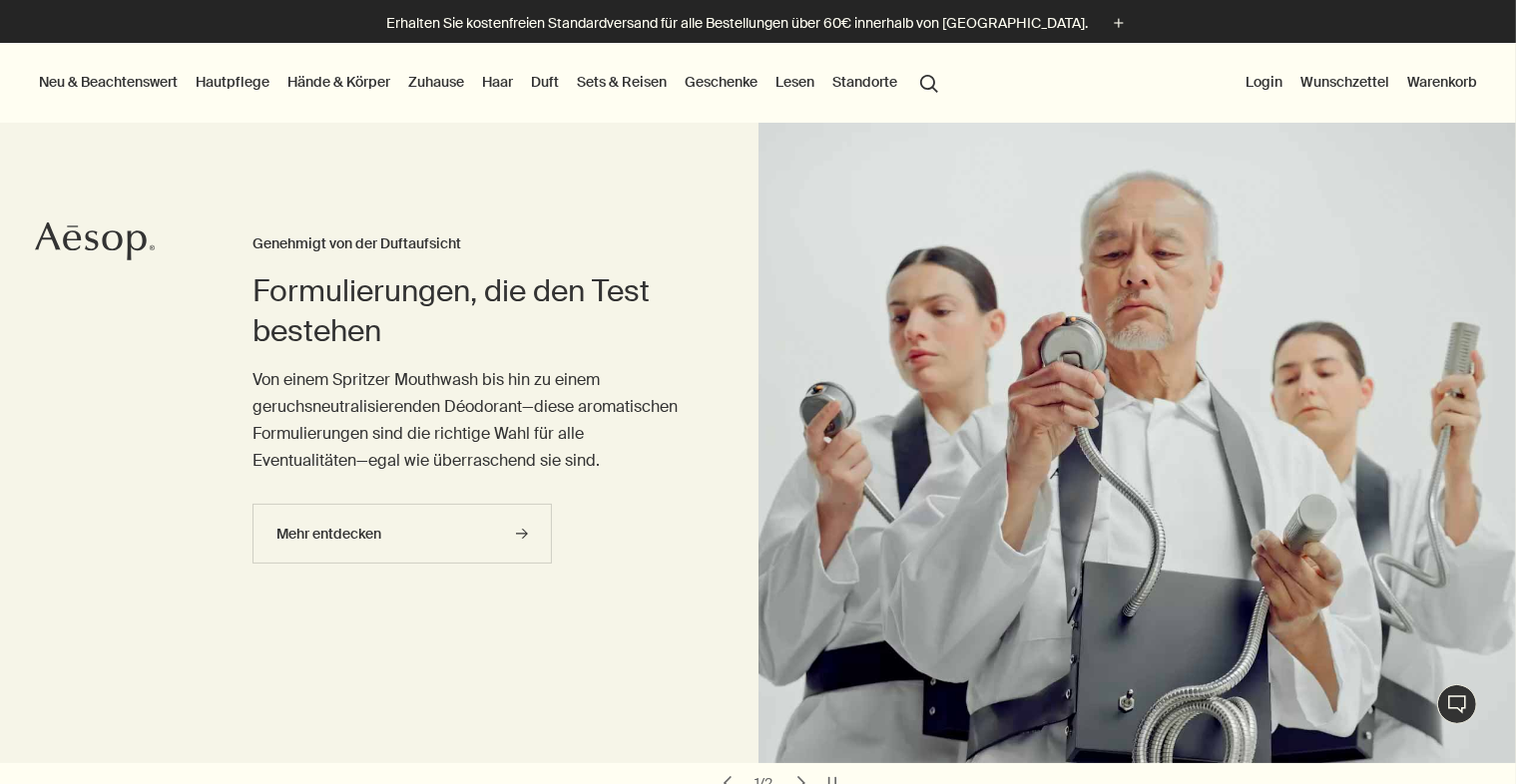 click on "Zuhause" at bounding box center [436, 82] 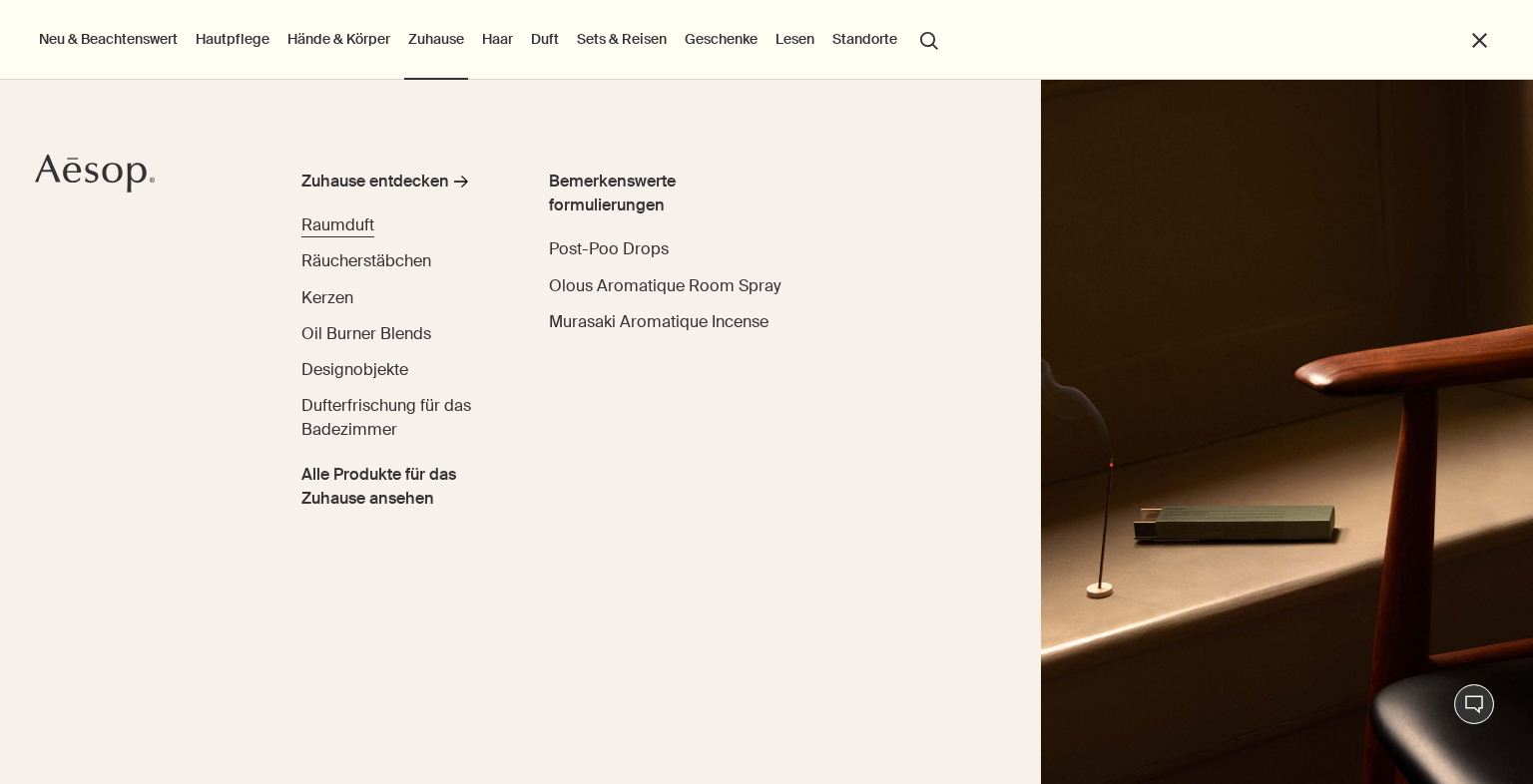 click on "Raumduft" at bounding box center (337, 224) 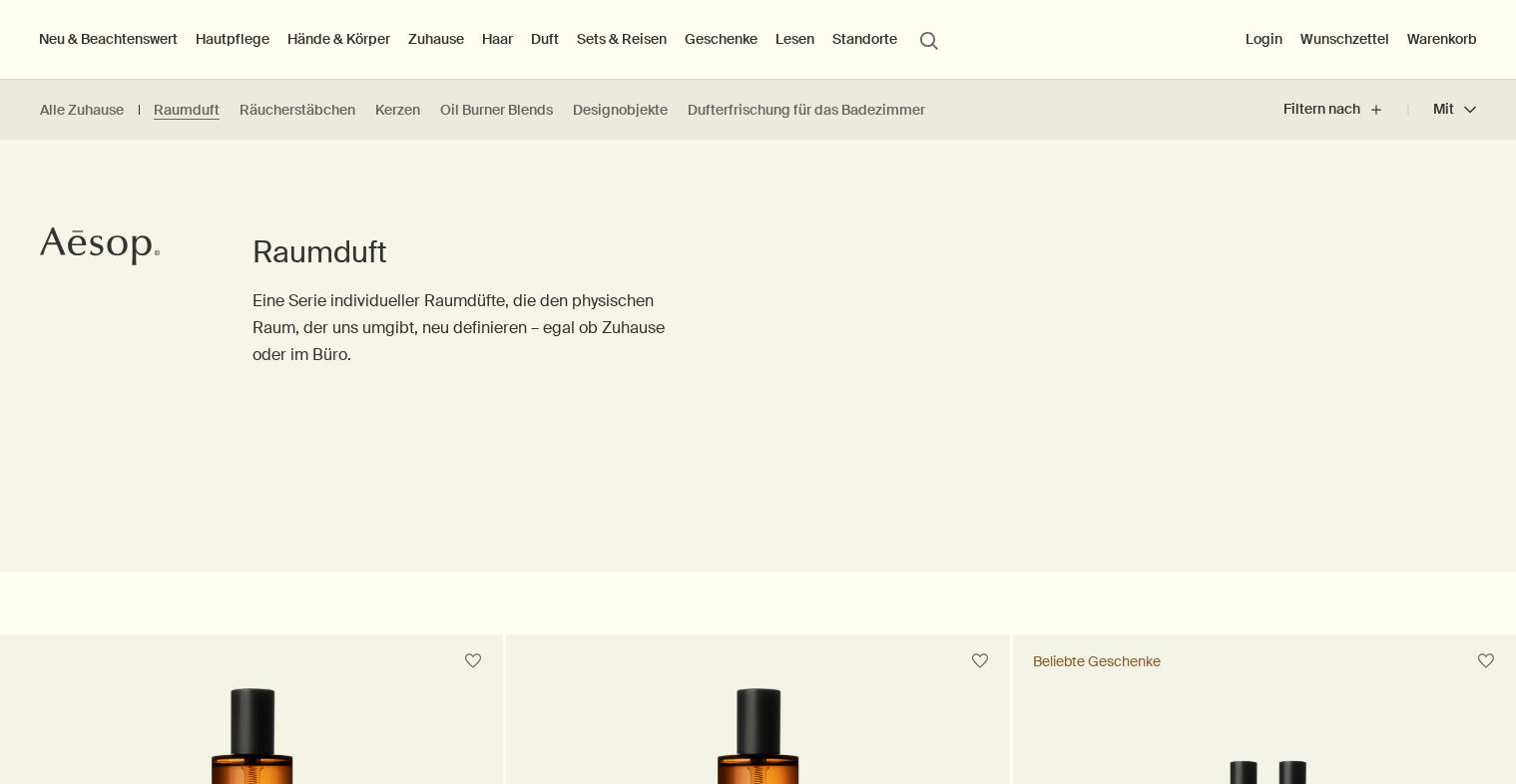 scroll, scrollTop: 991, scrollLeft: 0, axis: vertical 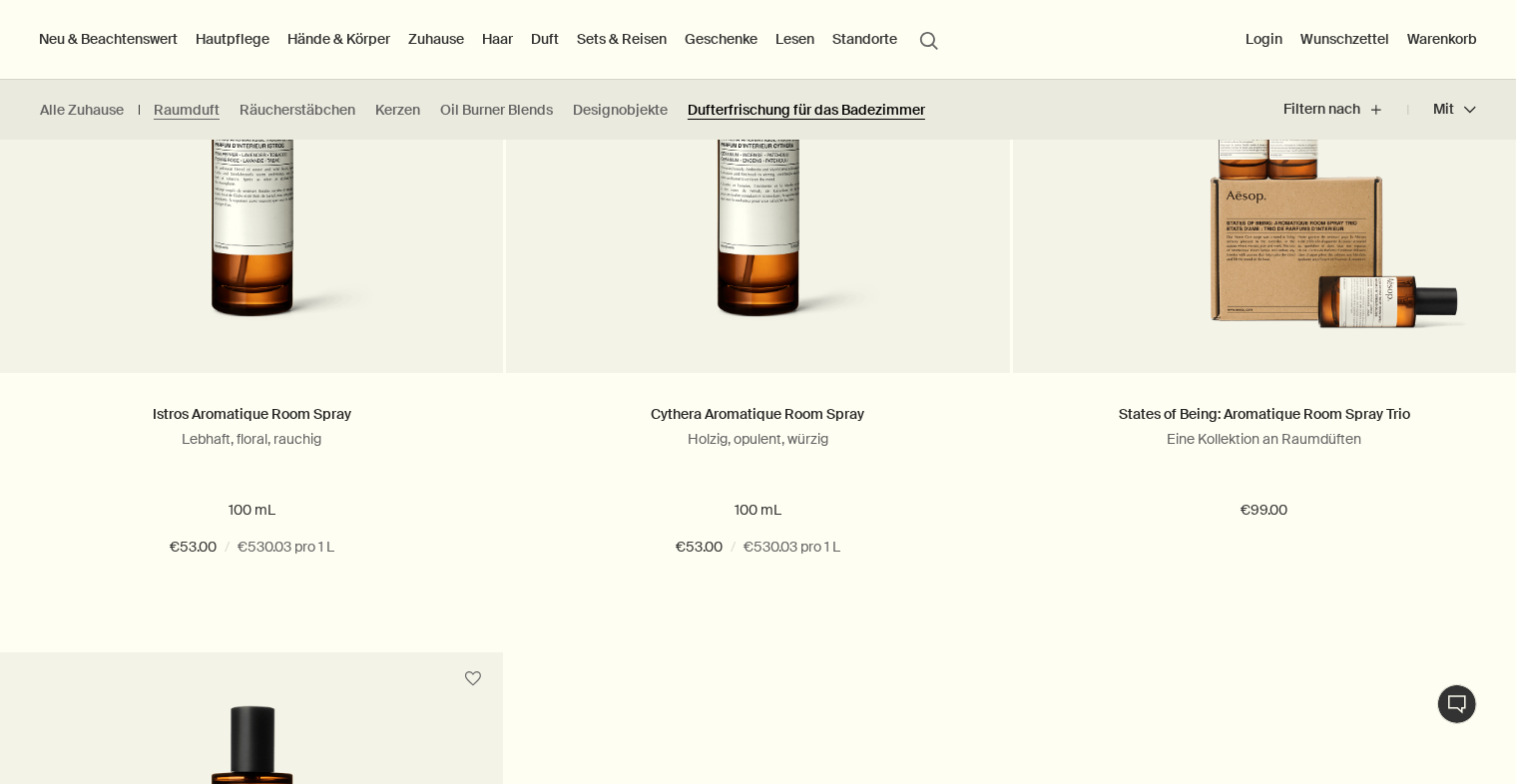 click on "Dufterfrischung für das Badezimmer" at bounding box center (806, 110) 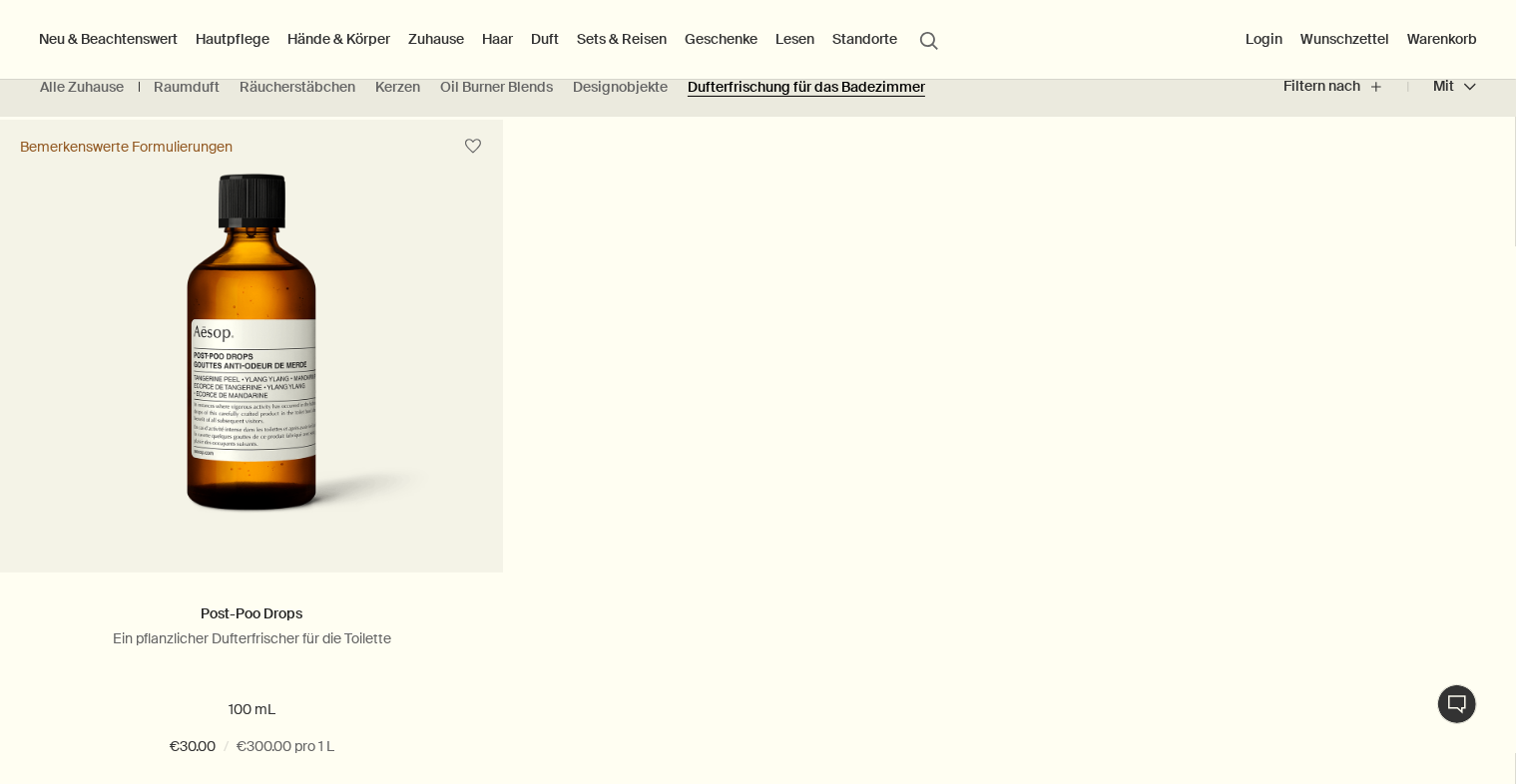 scroll, scrollTop: 399, scrollLeft: 0, axis: vertical 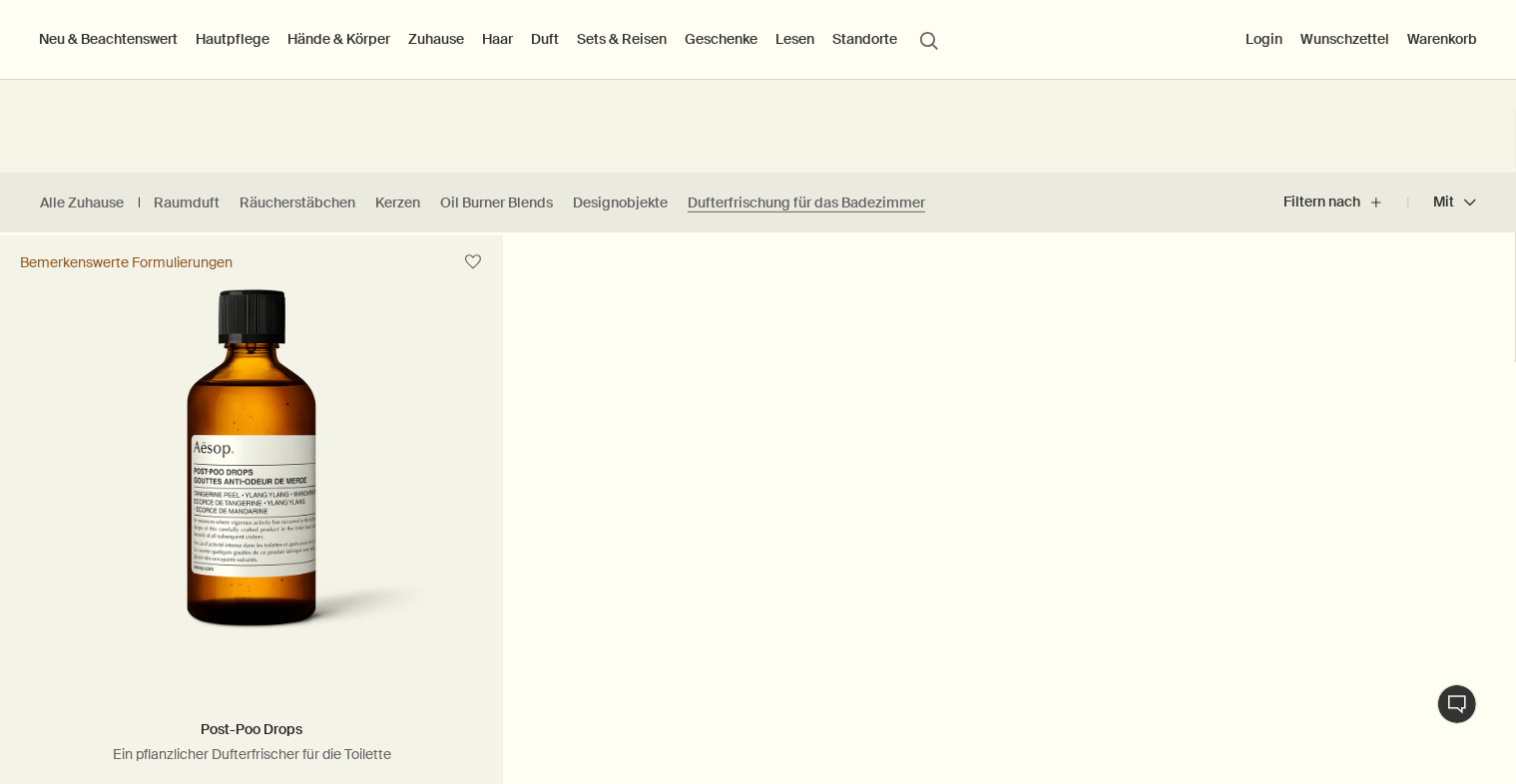 click at bounding box center (252, 474) 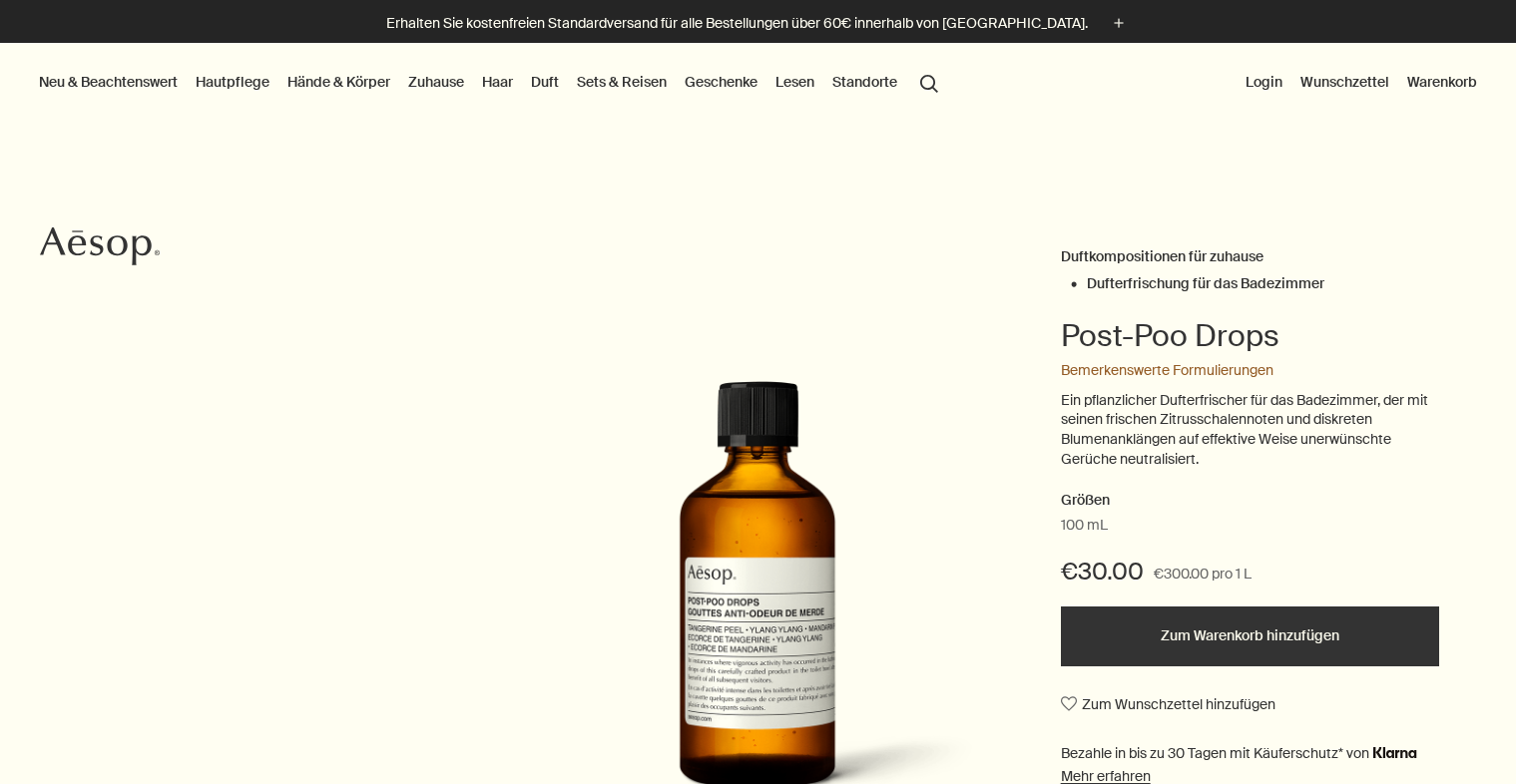 scroll, scrollTop: 100, scrollLeft: 0, axis: vertical 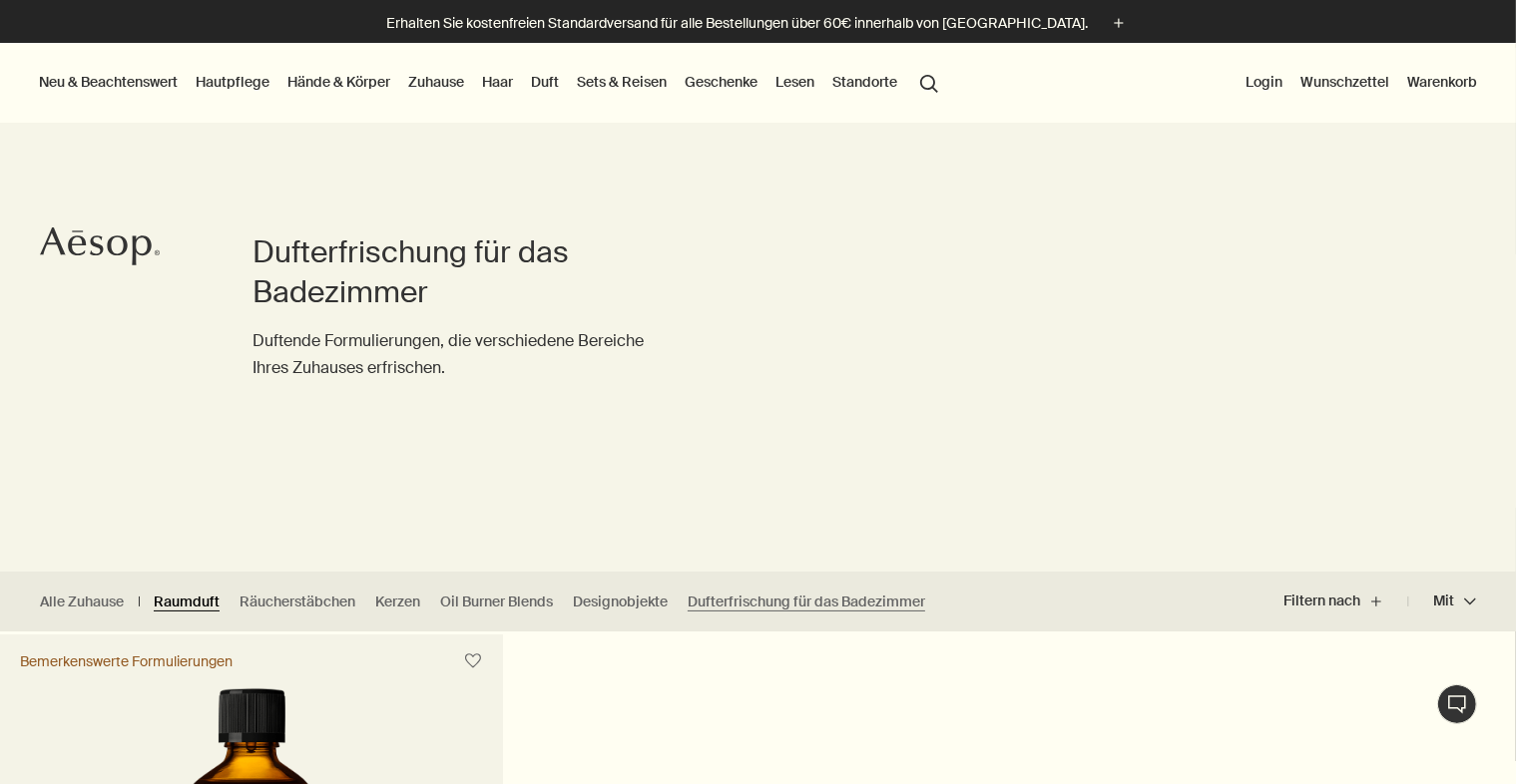click on "Raumduft" at bounding box center (187, 601) 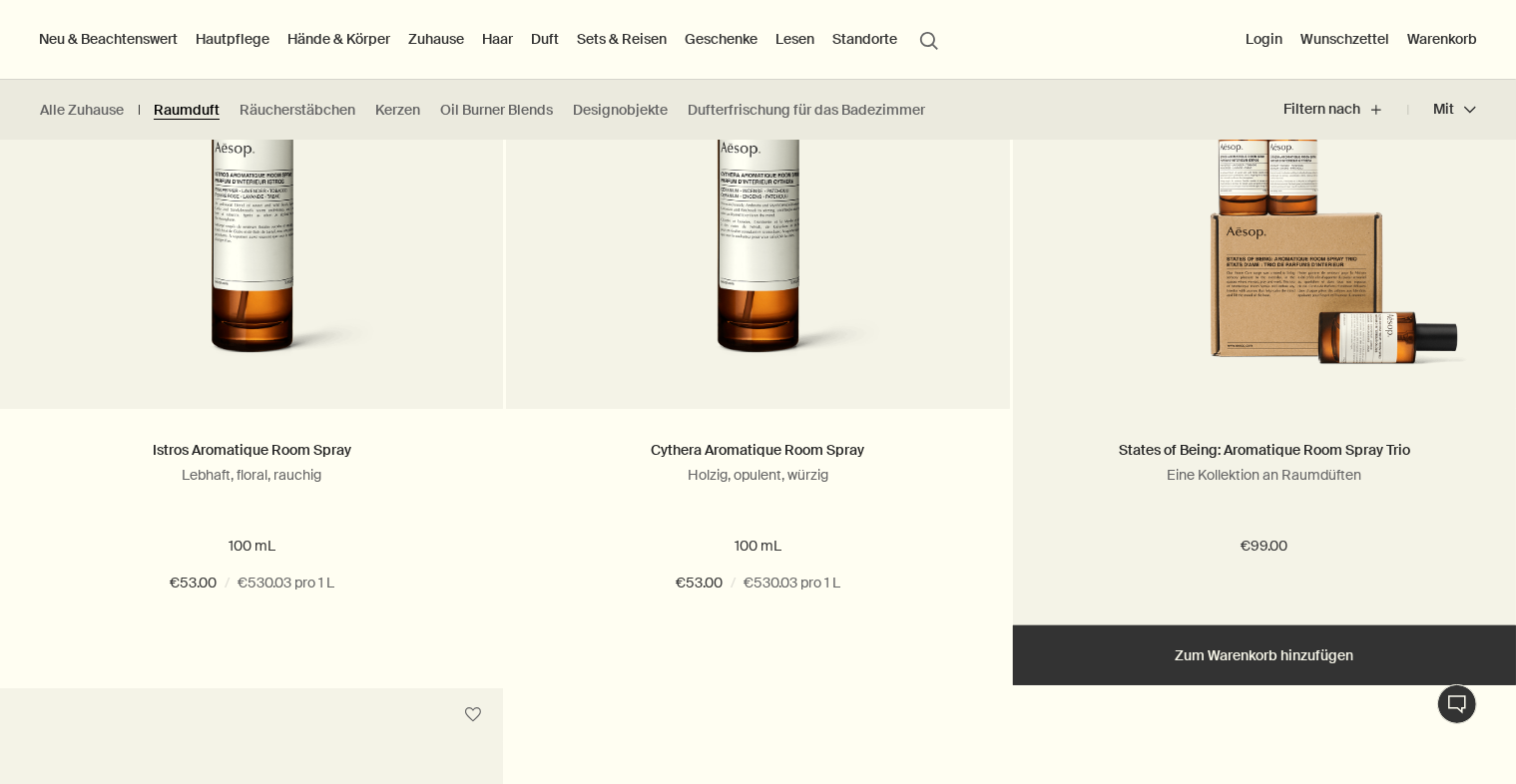scroll, scrollTop: 598, scrollLeft: 0, axis: vertical 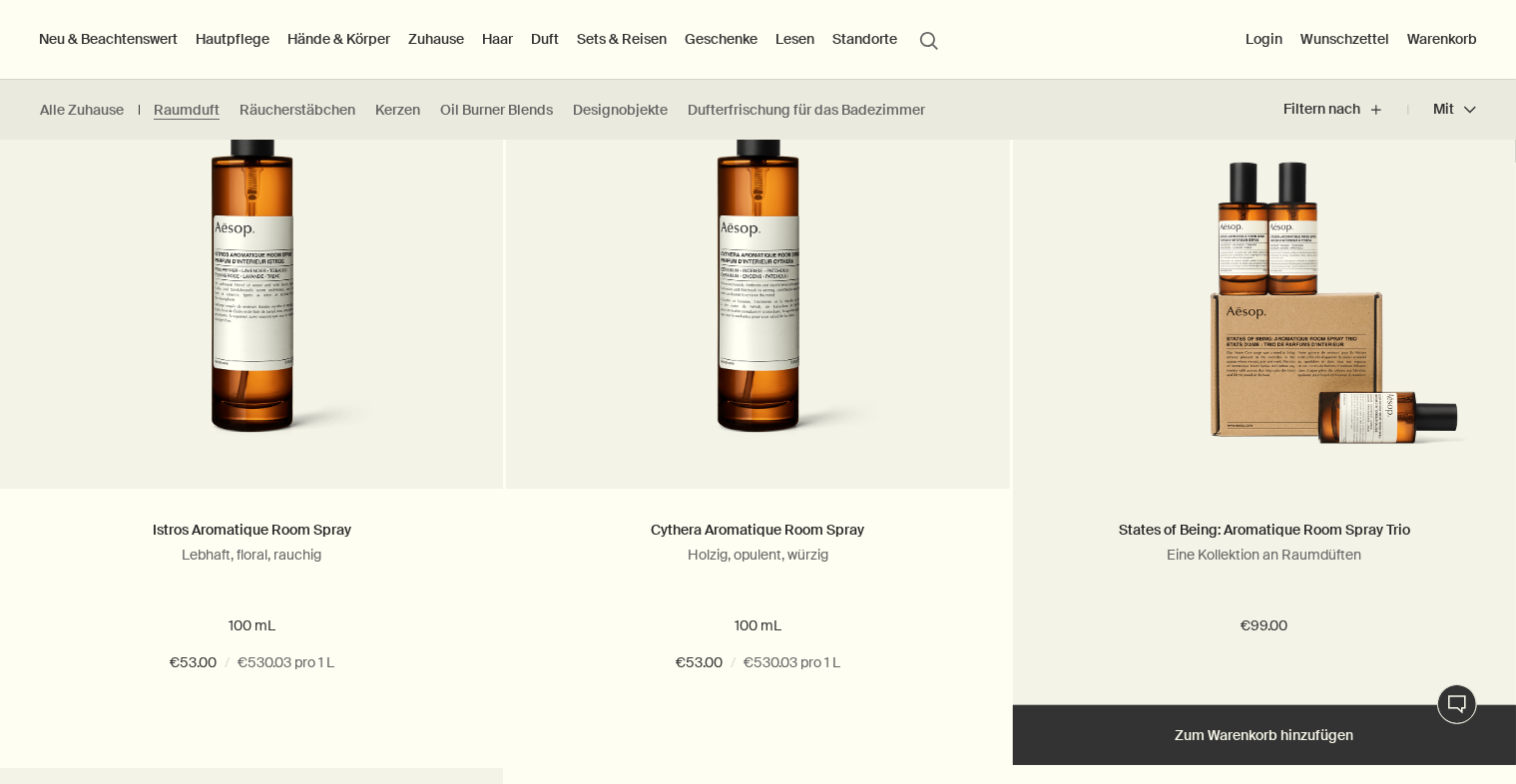 click at bounding box center [1264, 310] 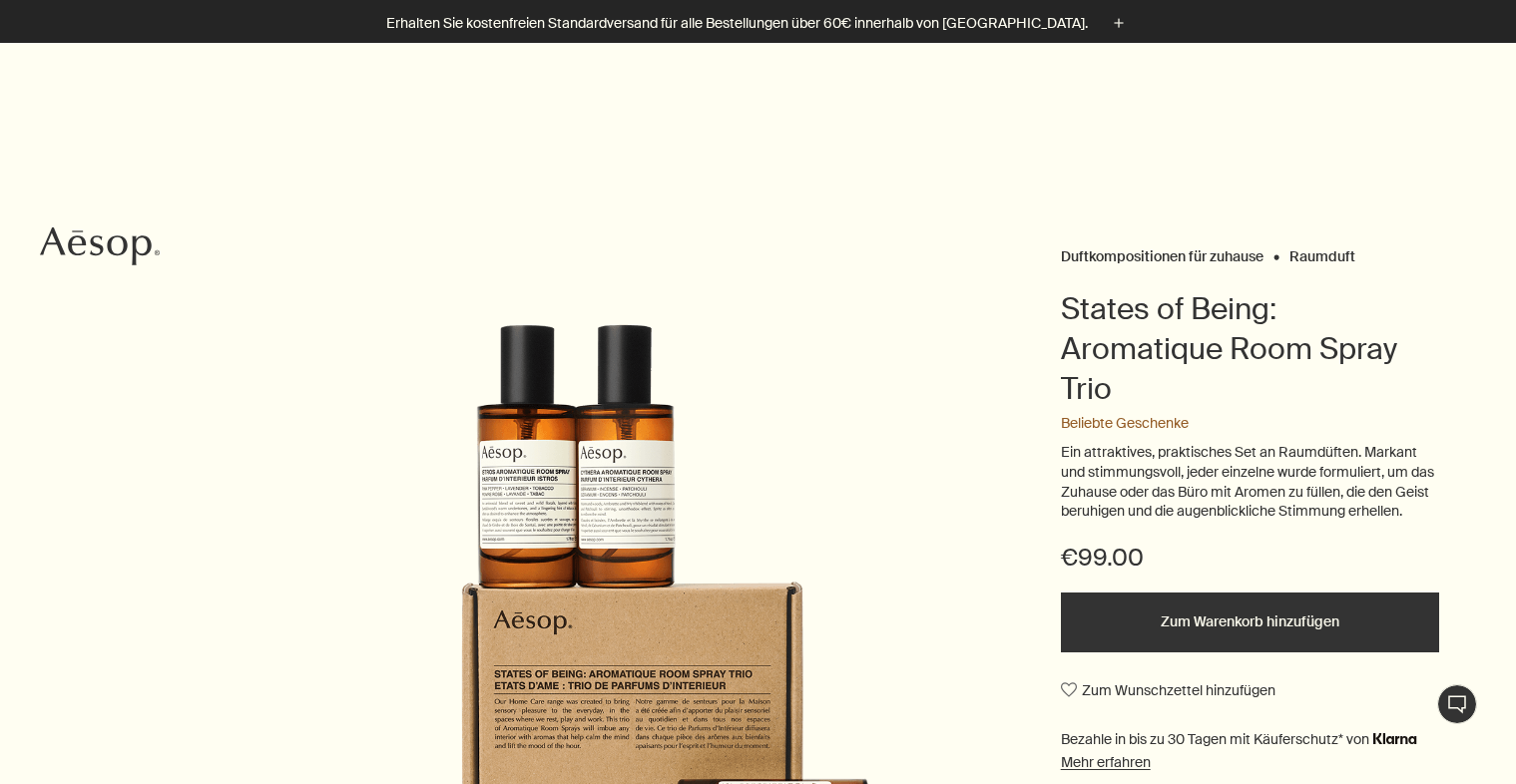 scroll, scrollTop: 399, scrollLeft: 0, axis: vertical 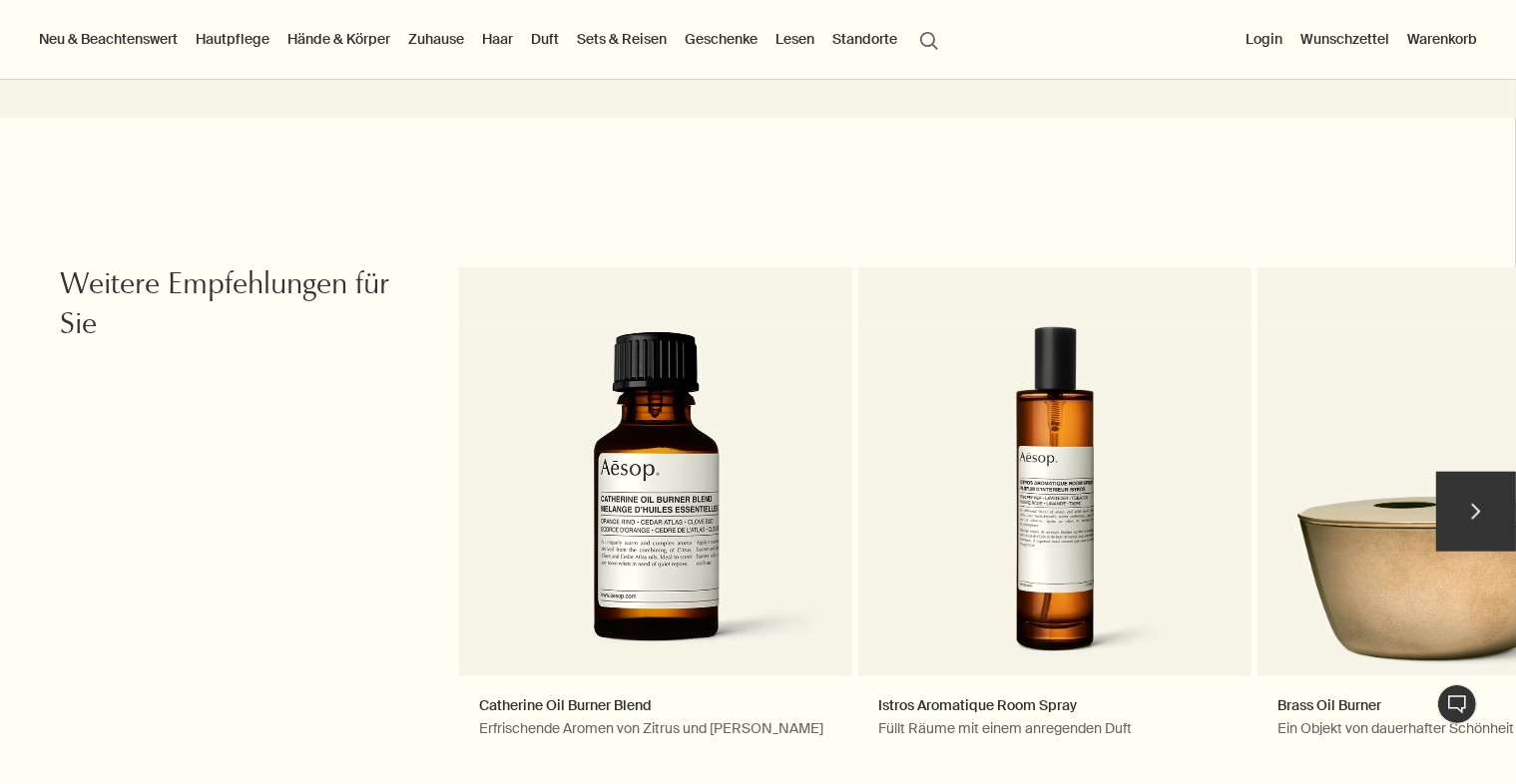 click on "chevron" at bounding box center [1476, 512] 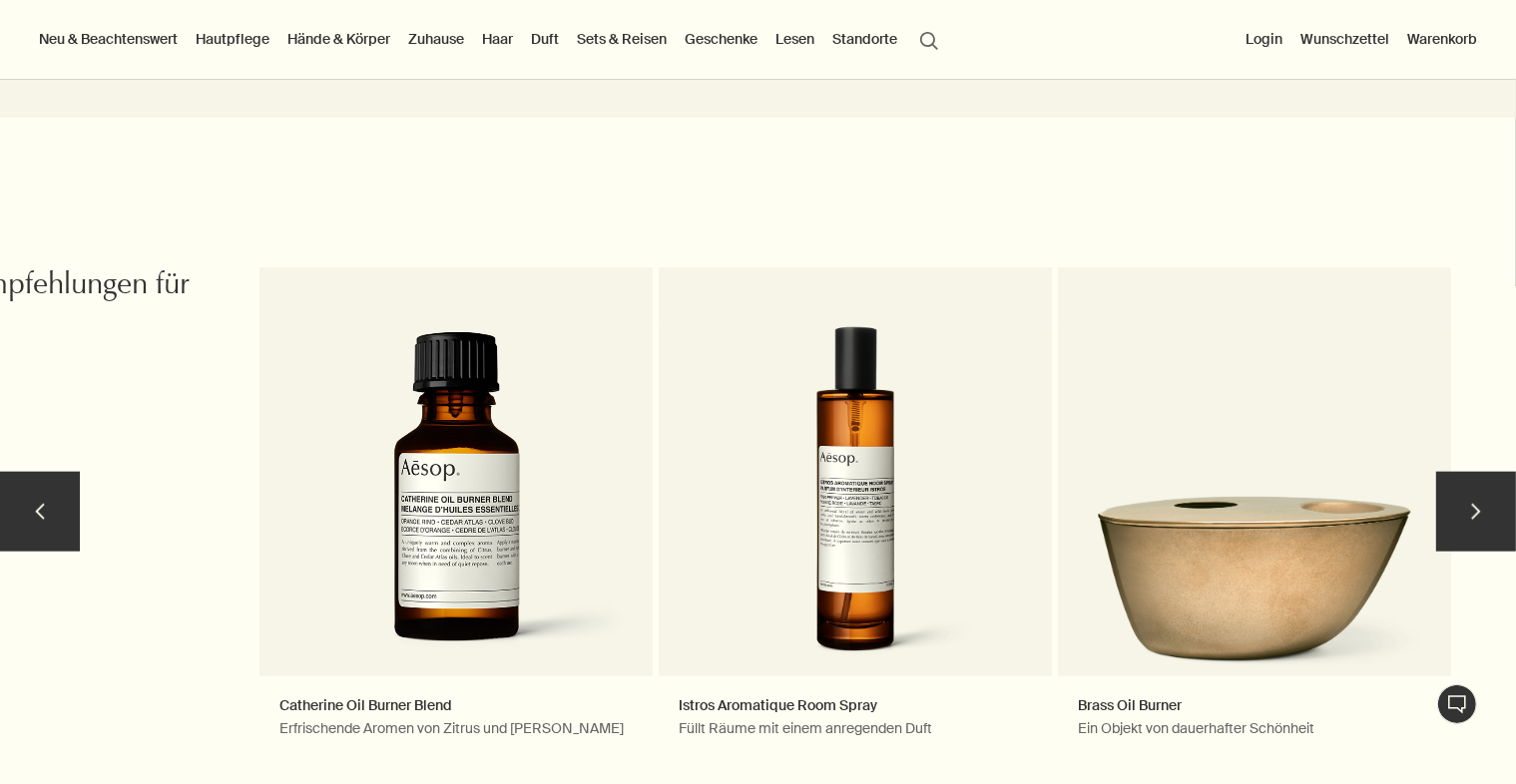 click on "chevron" at bounding box center (1476, 512) 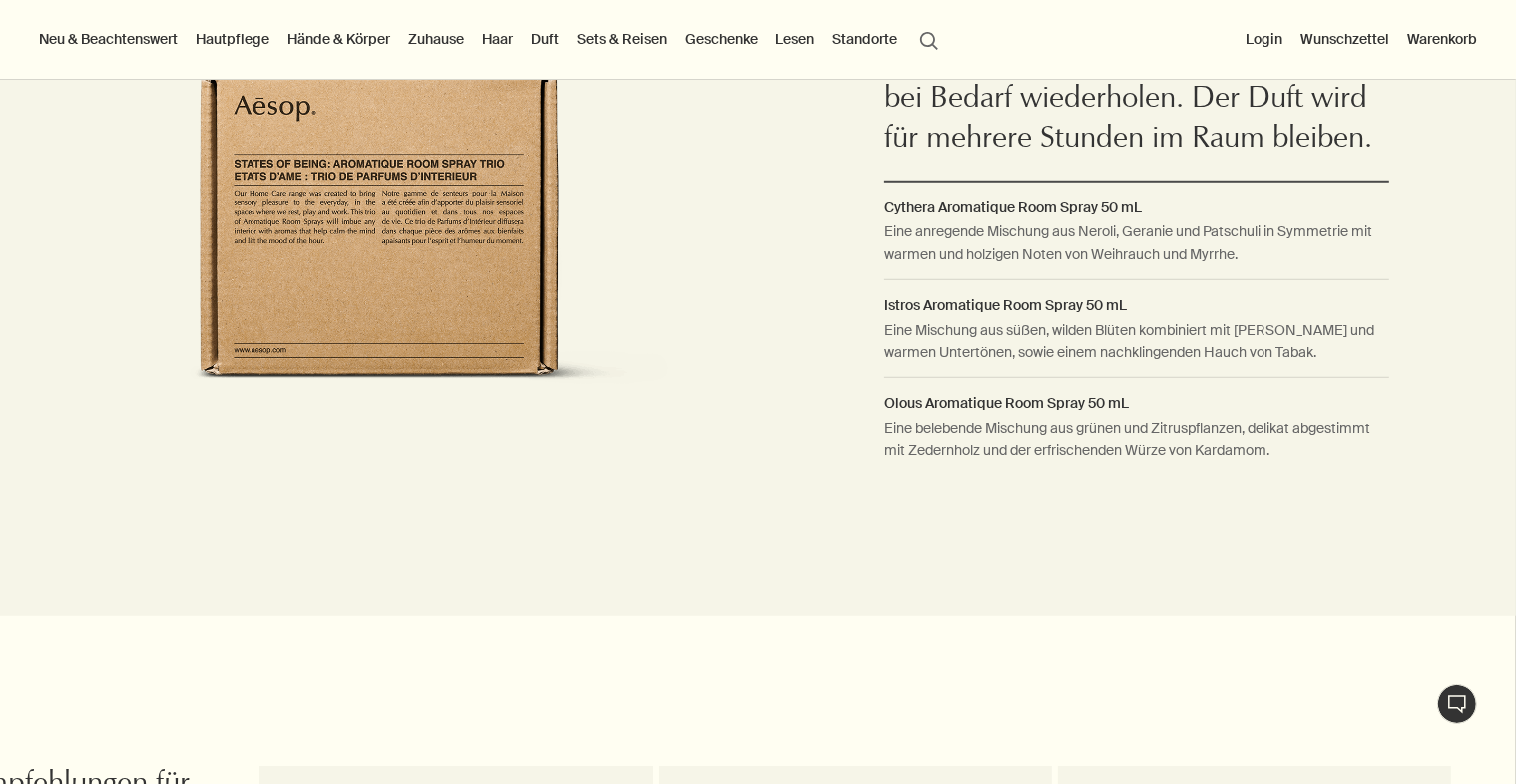 scroll, scrollTop: 798, scrollLeft: 0, axis: vertical 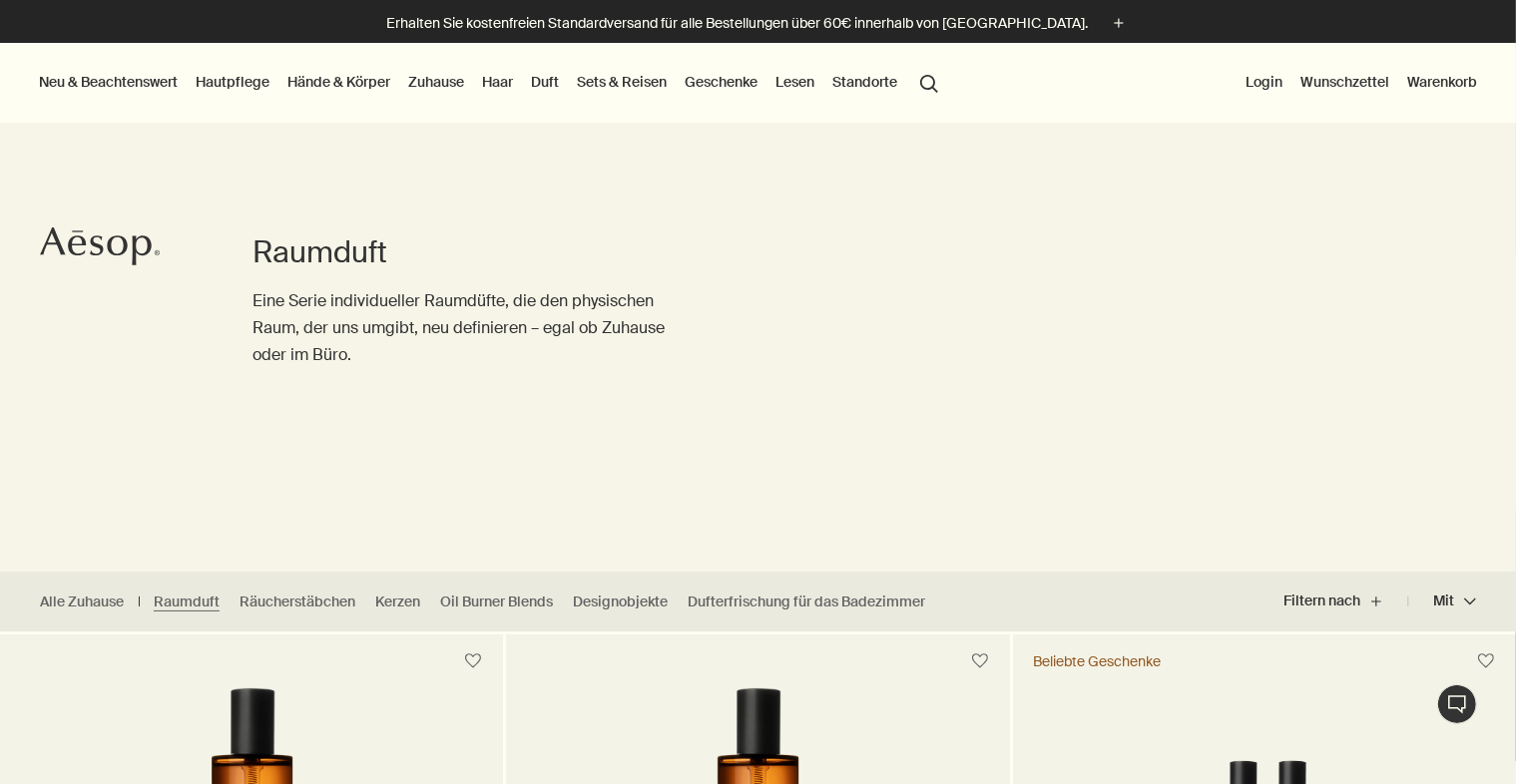 click on "Geschenke" at bounding box center (721, 82) 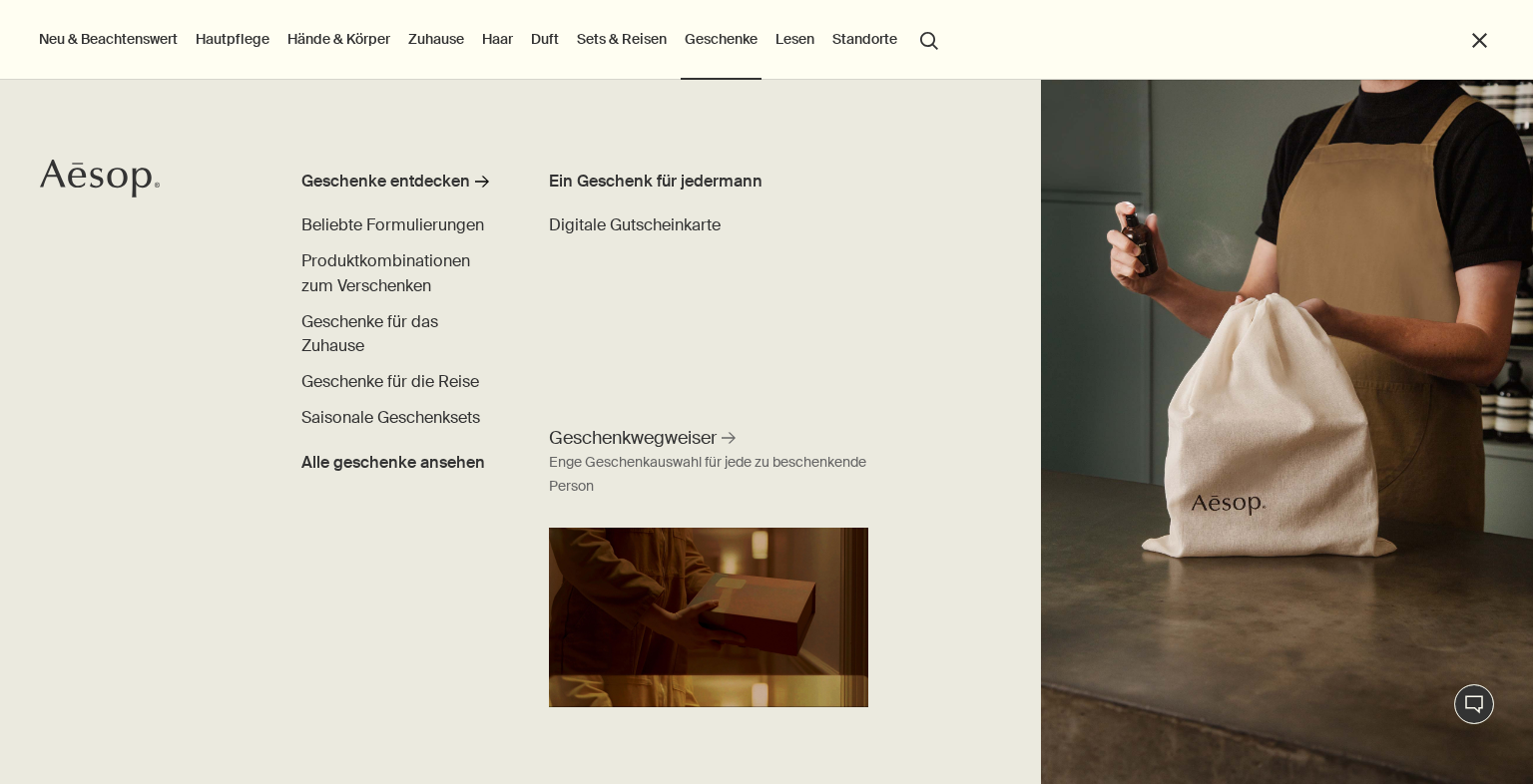 click on "Duft" at bounding box center [545, 39] 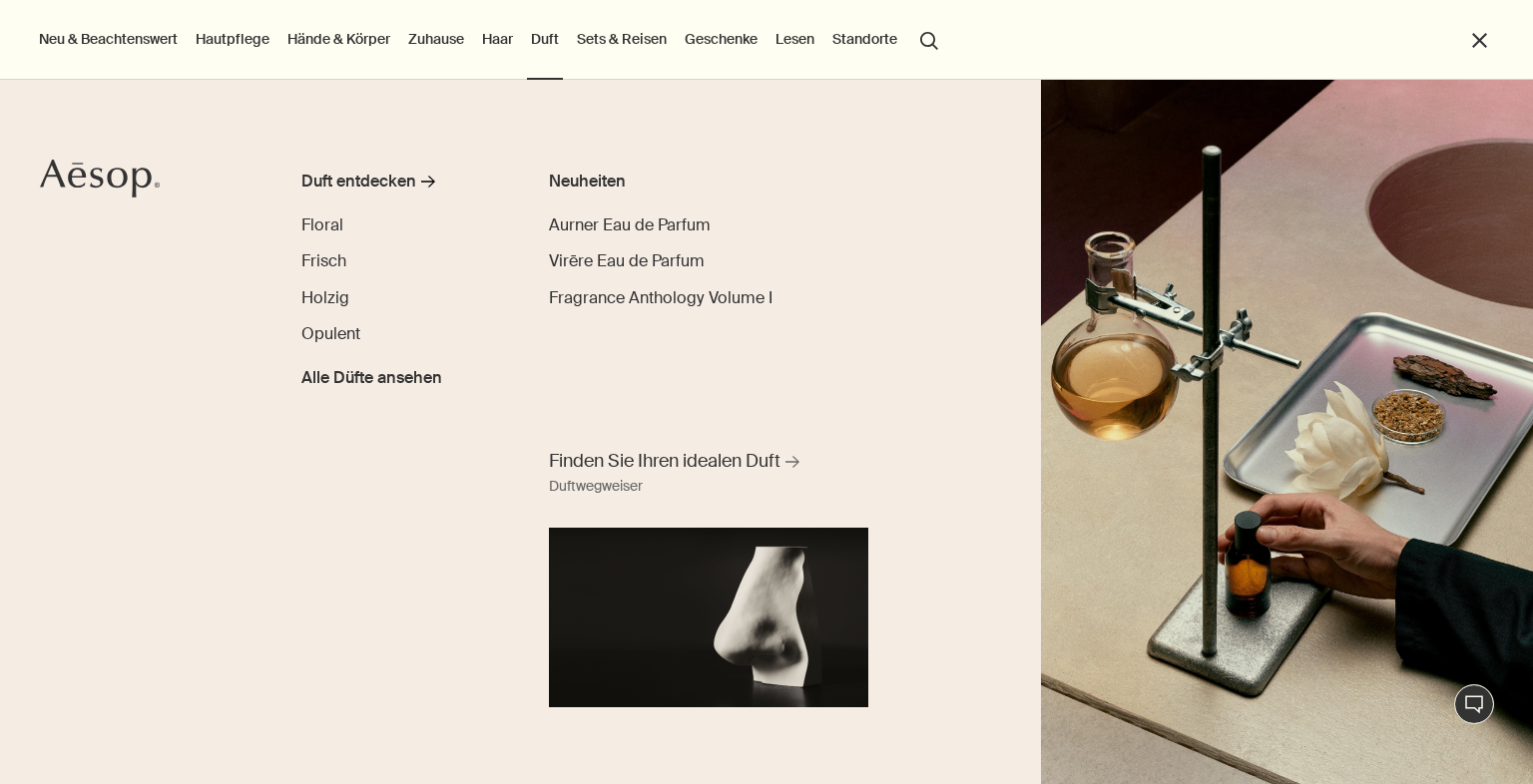scroll, scrollTop: 598, scrollLeft: 0, axis: vertical 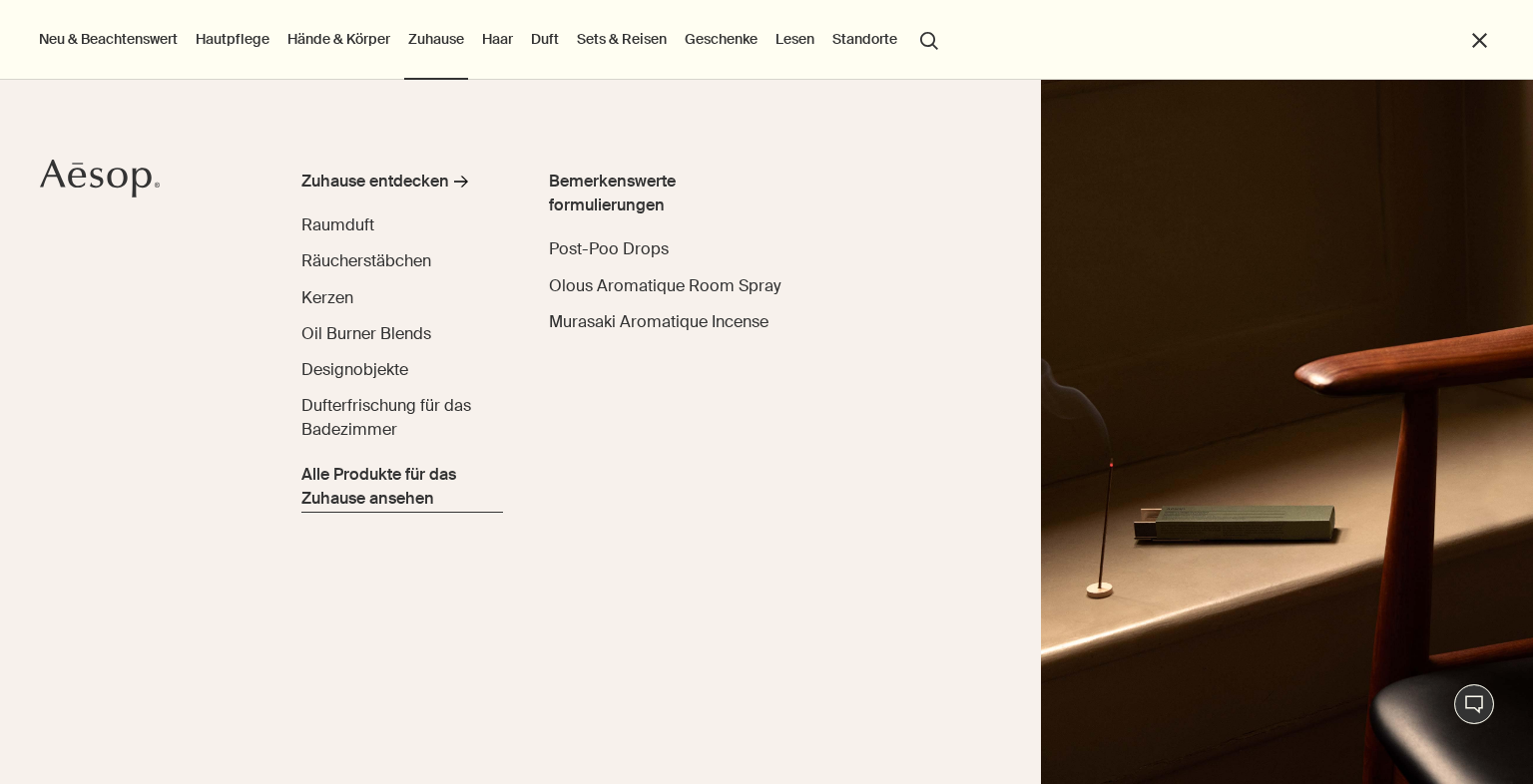 click on "Alle Produkte für das Zuhause ansehen" at bounding box center [402, 487] 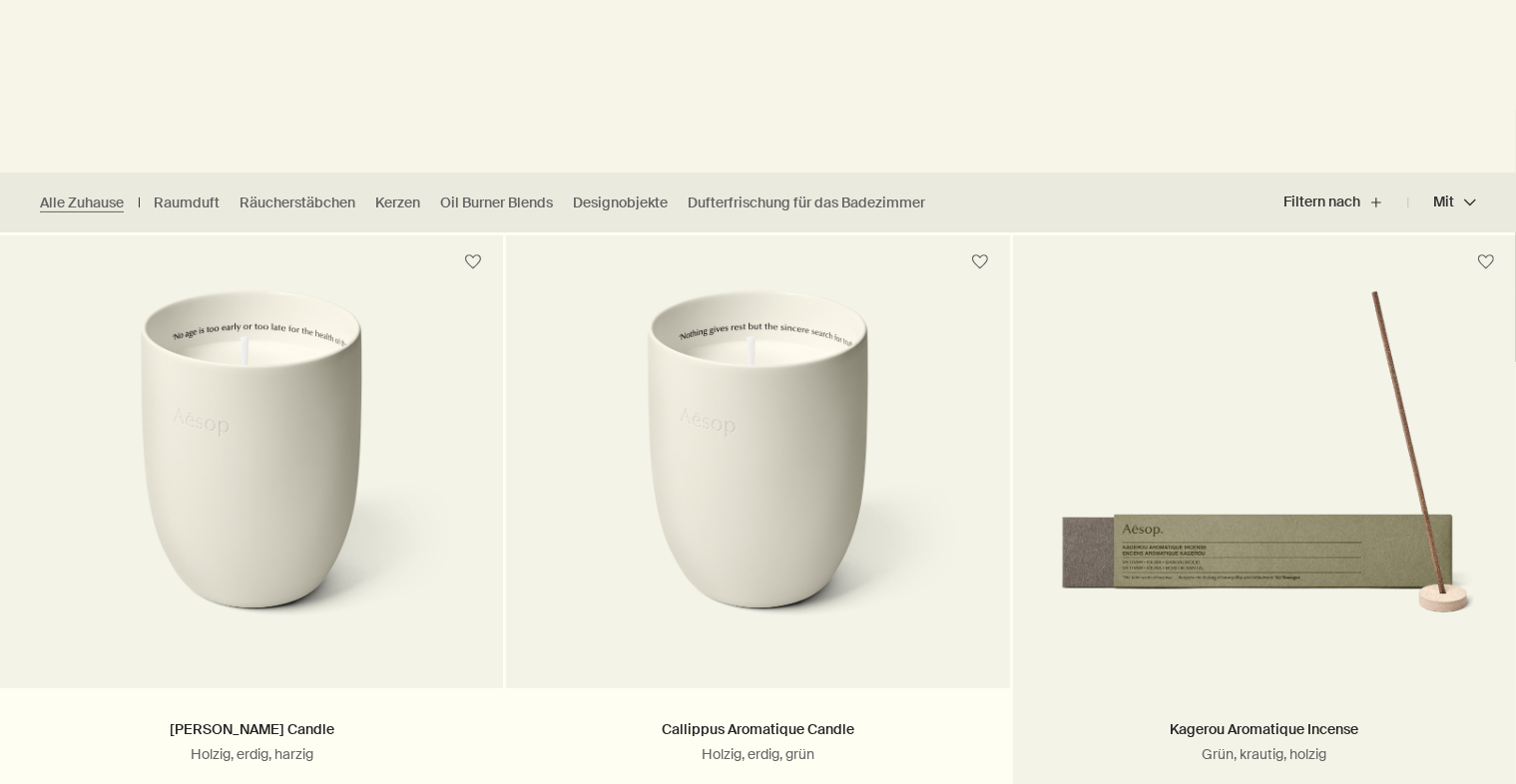 scroll, scrollTop: 399, scrollLeft: 0, axis: vertical 